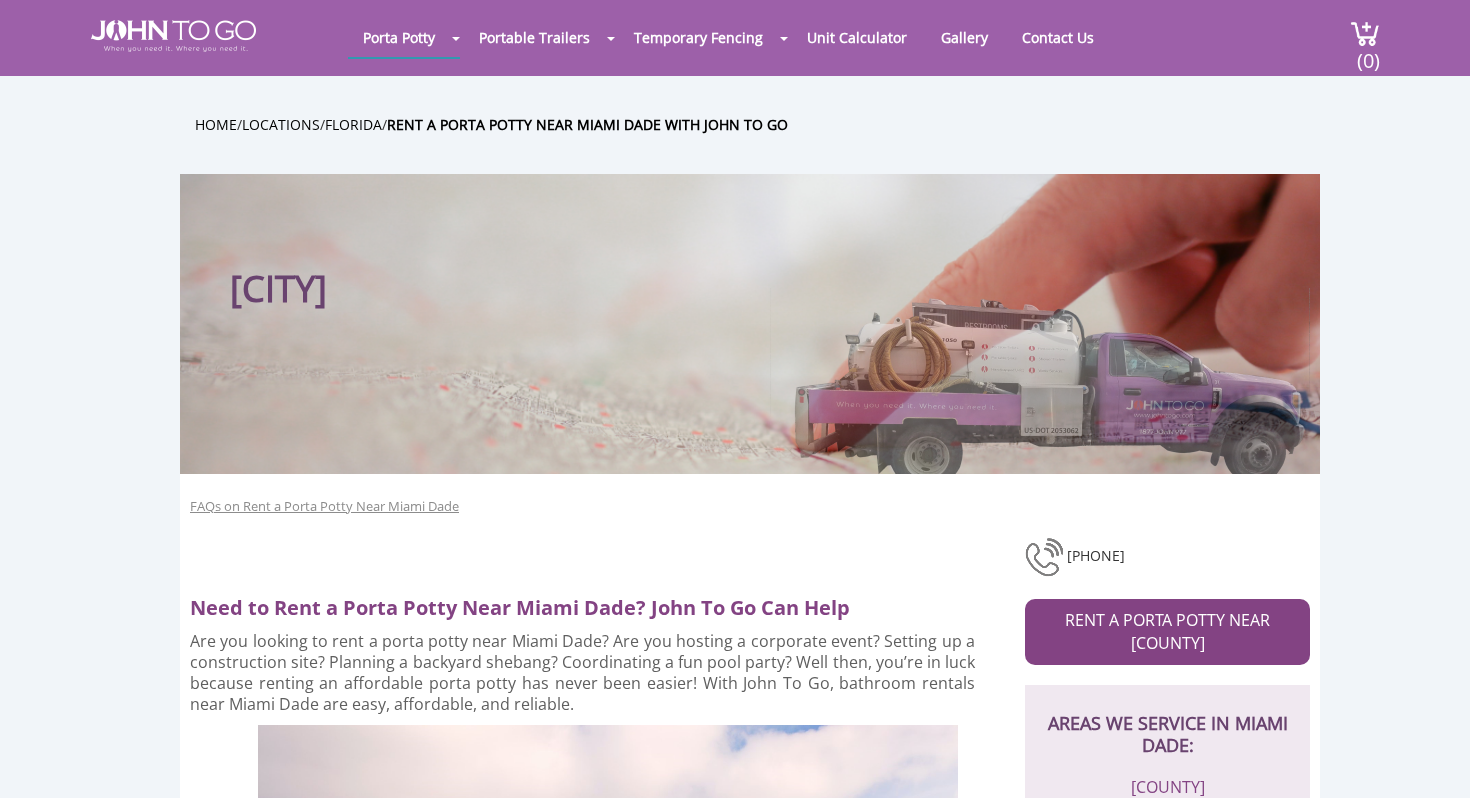 scroll, scrollTop: 0, scrollLeft: 0, axis: both 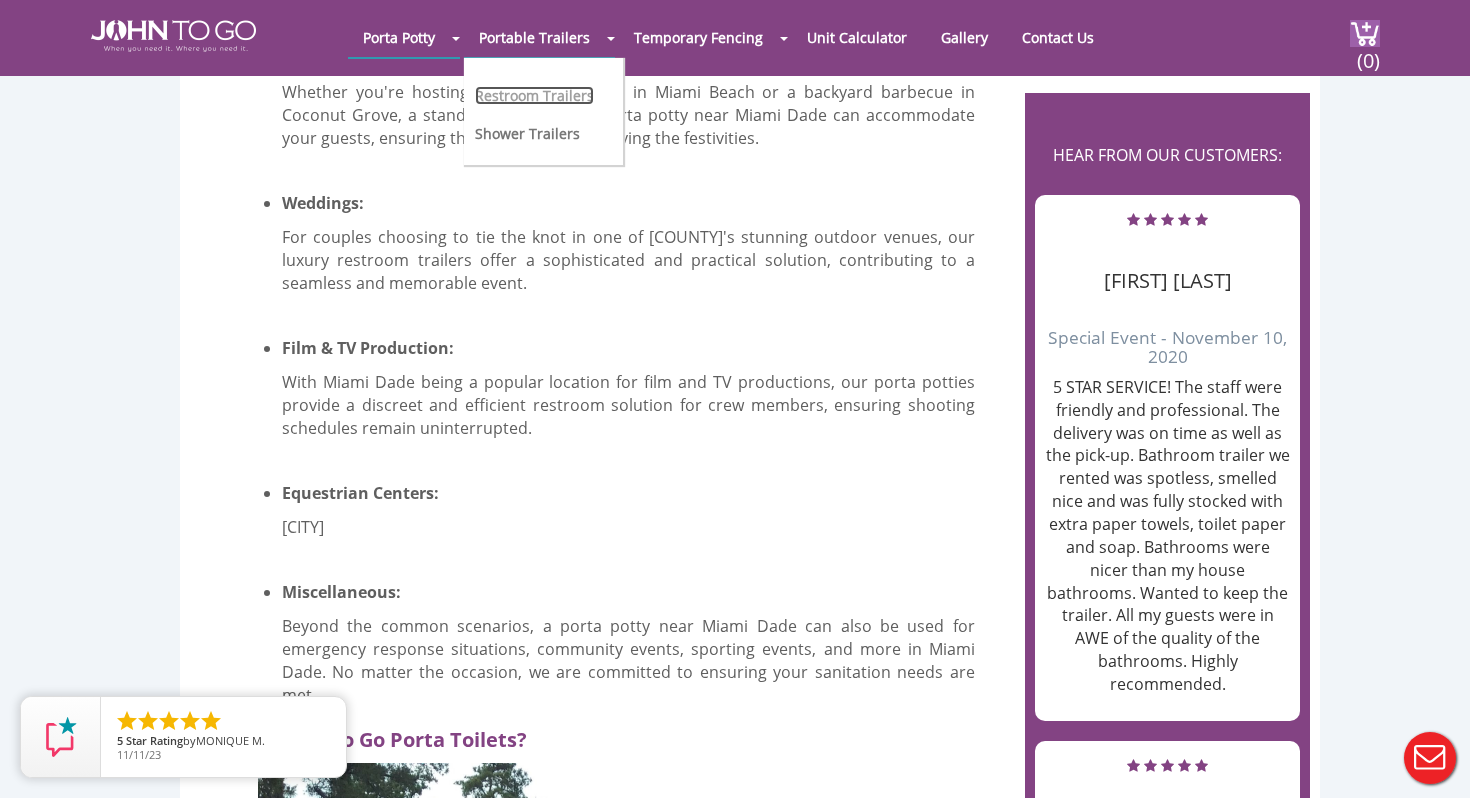 click on "Restroom Trailers" at bounding box center [534, 95] 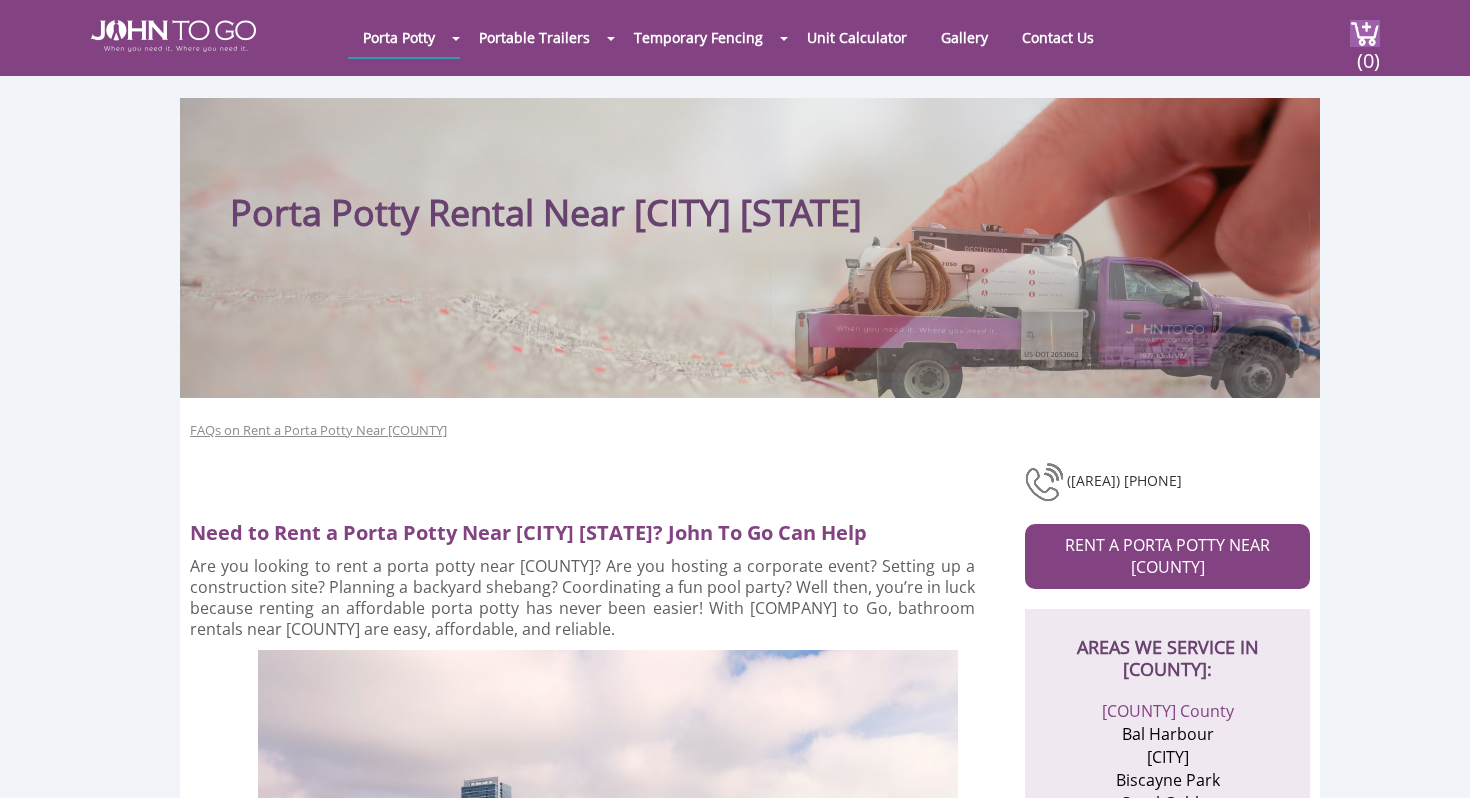 scroll, scrollTop: 1879, scrollLeft: 0, axis: vertical 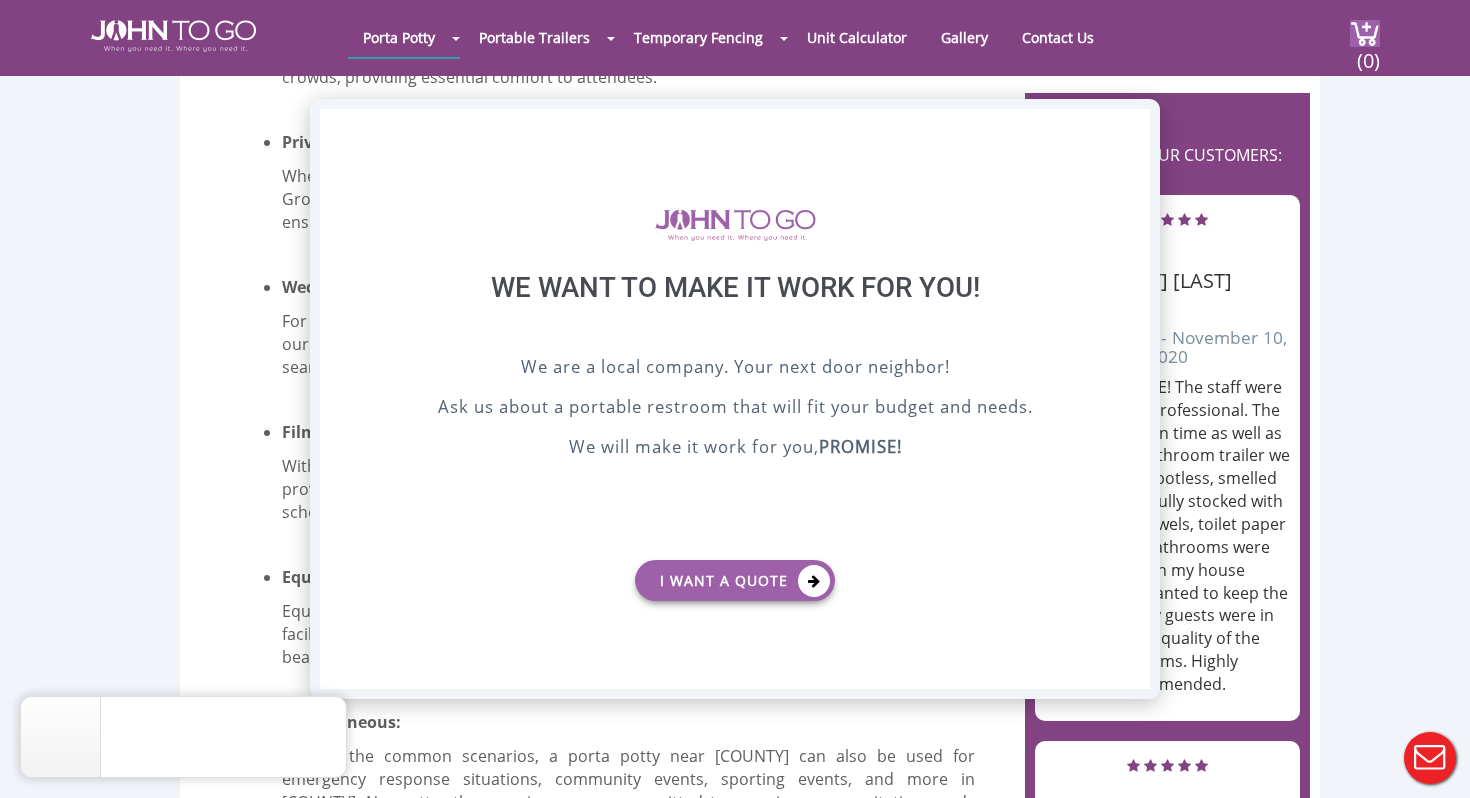 click on "X" at bounding box center (1134, 126) 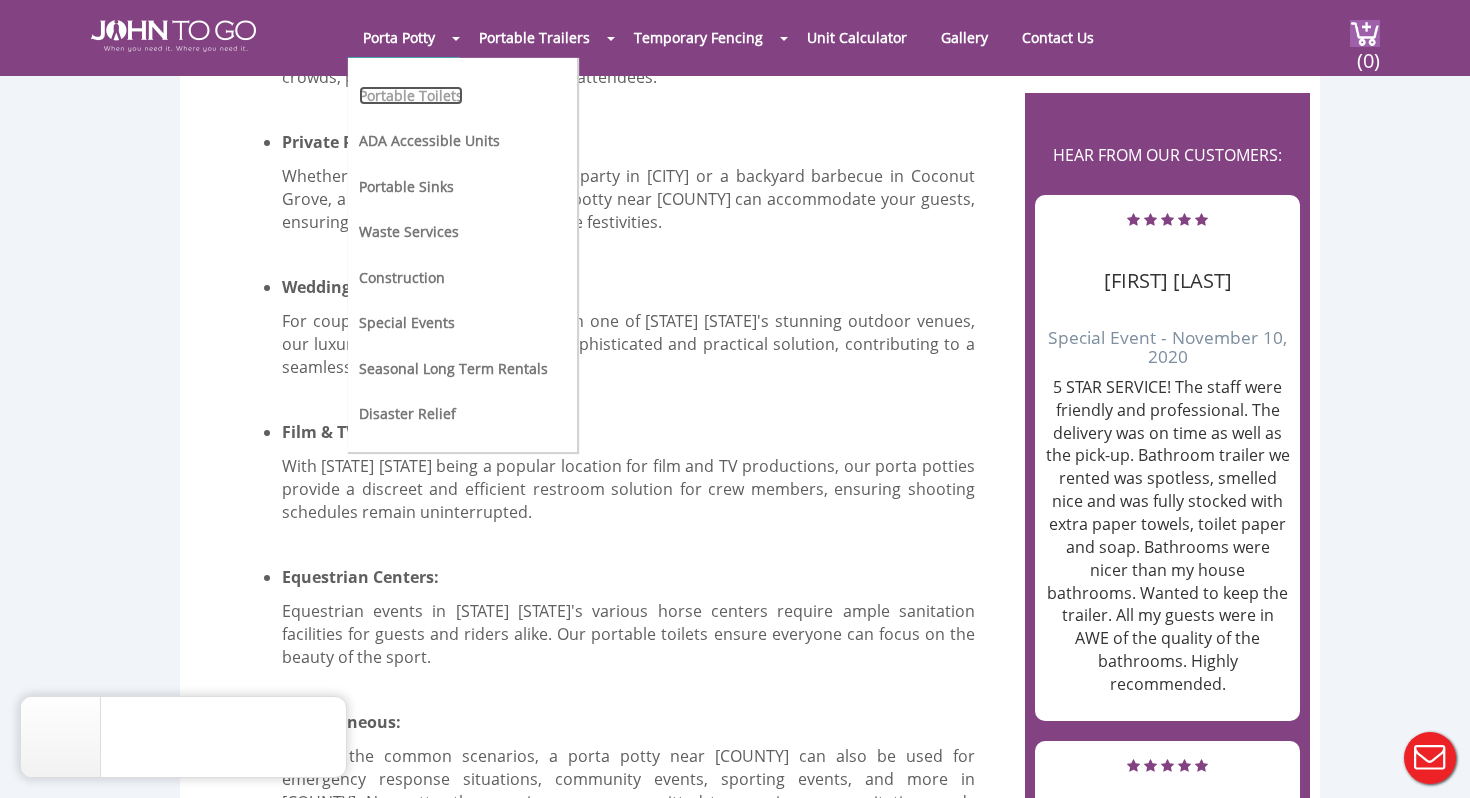 click on "Portable Toilets" at bounding box center [411, 95] 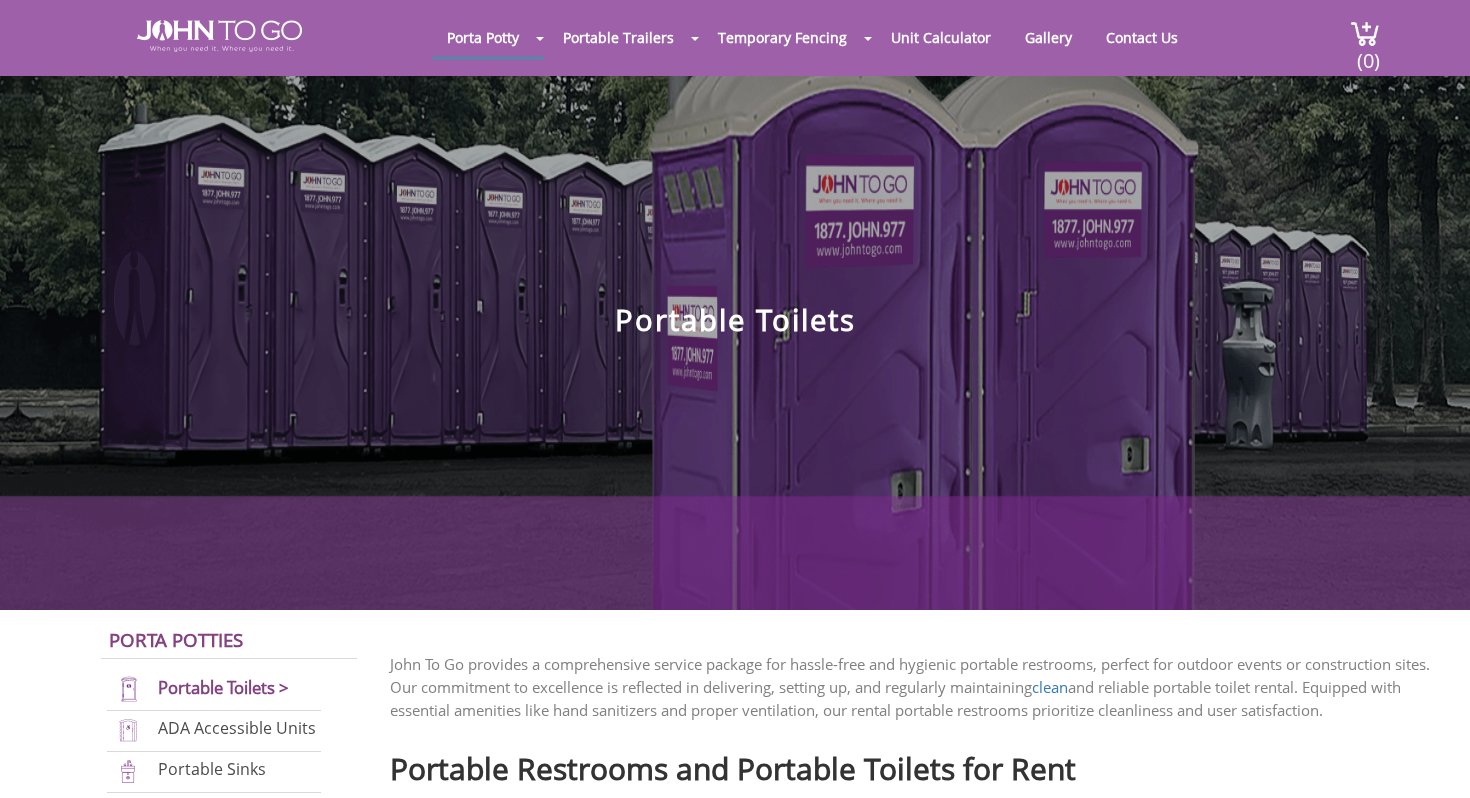 scroll, scrollTop: 0, scrollLeft: 0, axis: both 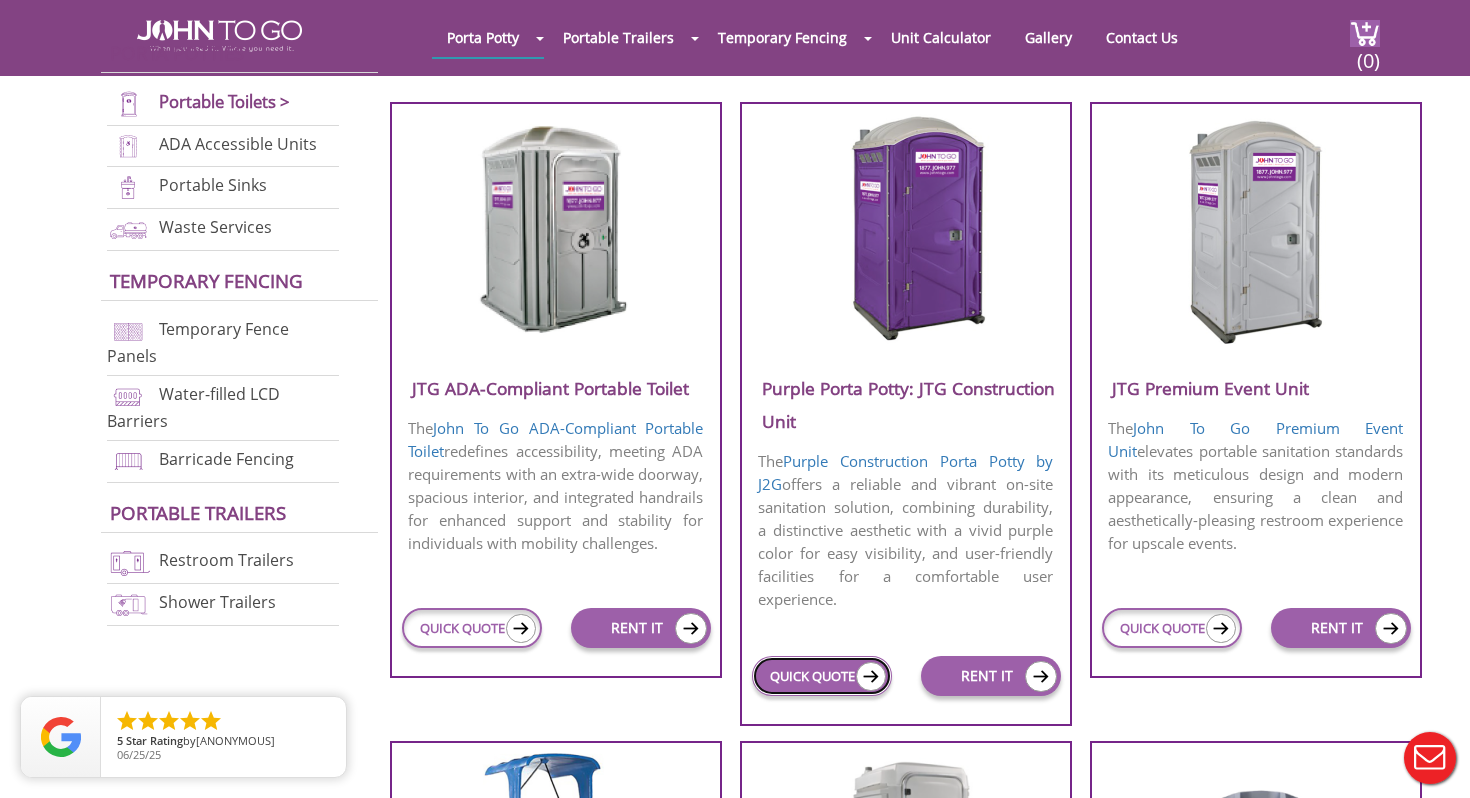 click on "QUICK QUOTE" at bounding box center [822, 676] 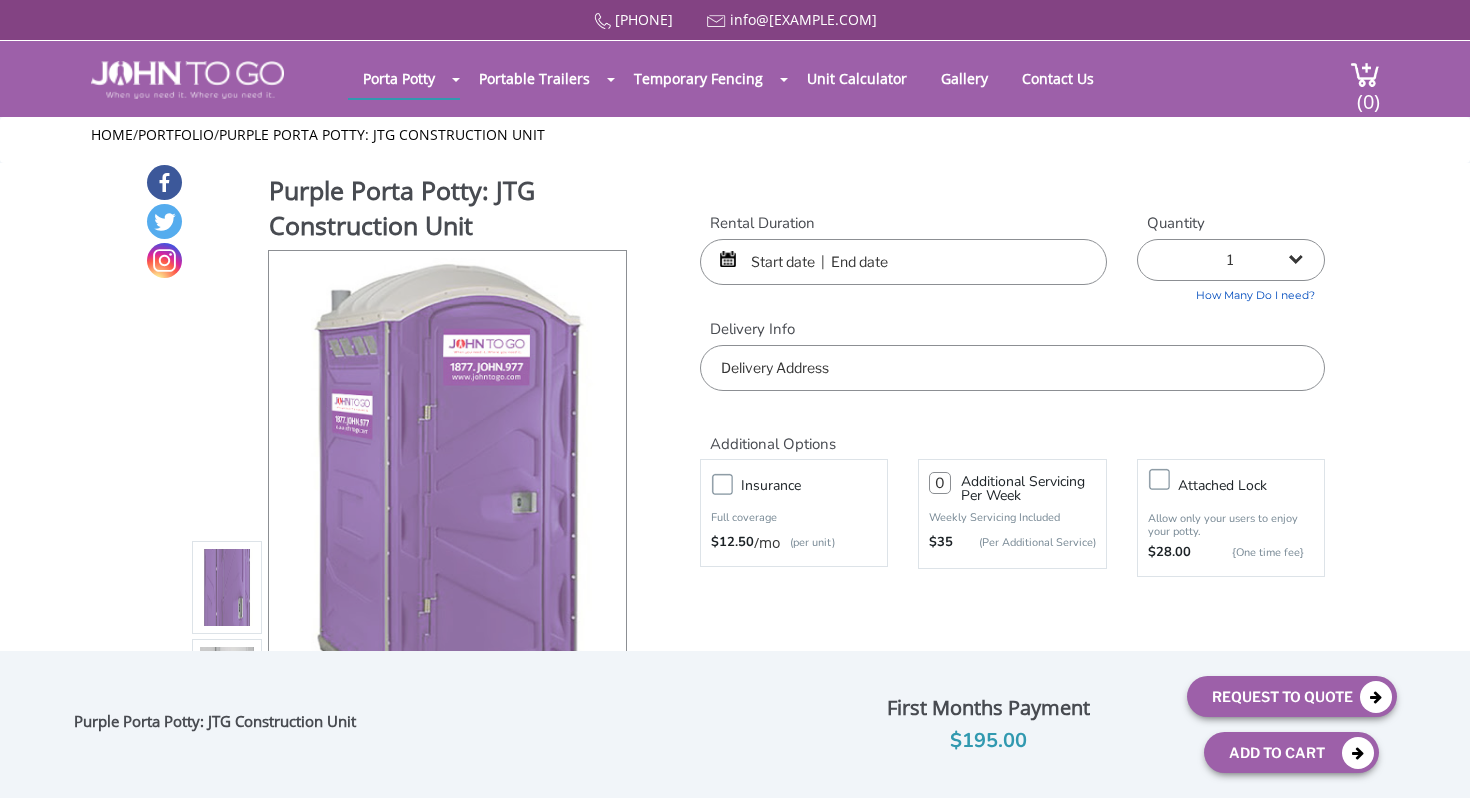 scroll, scrollTop: 0, scrollLeft: 0, axis: both 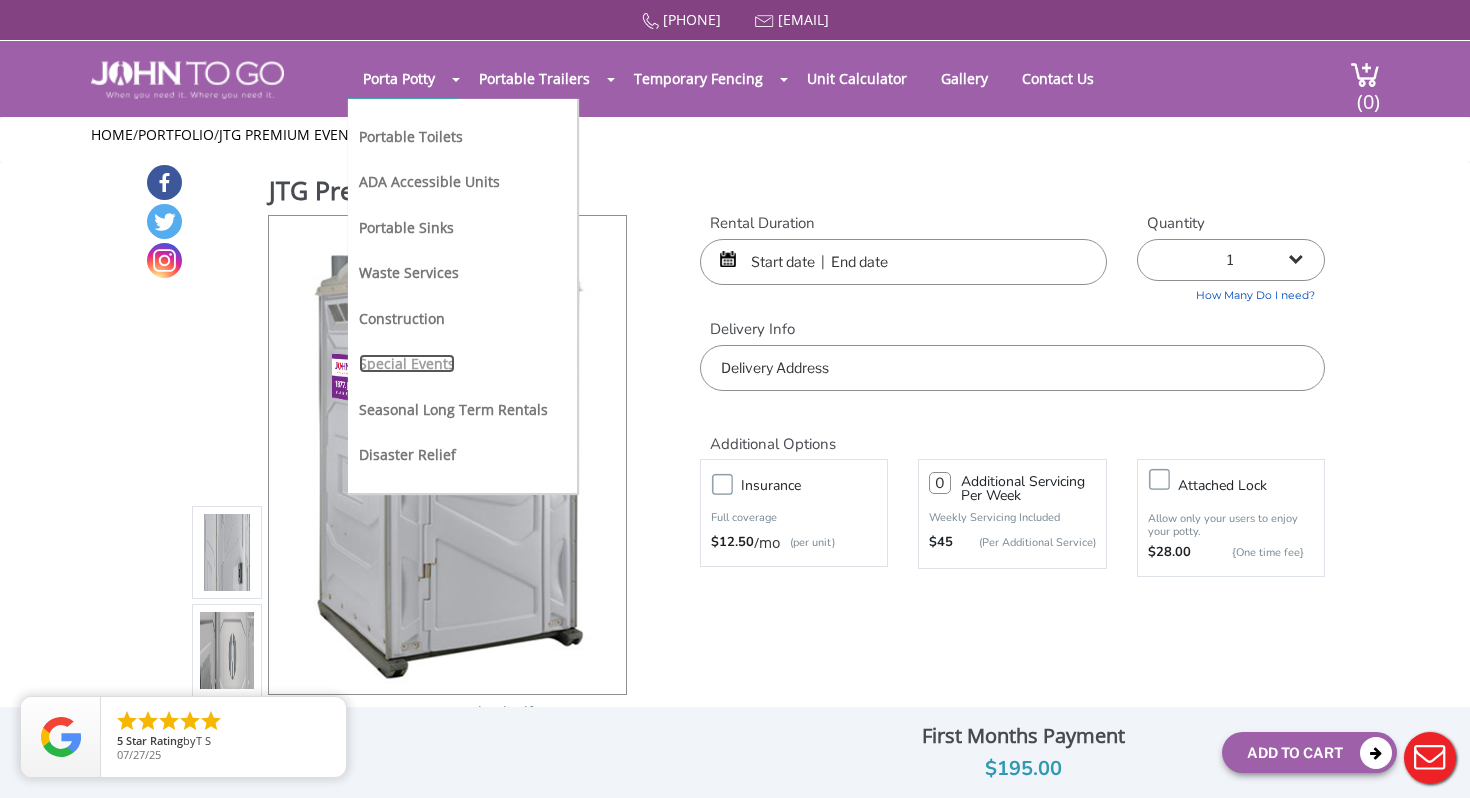 click on "Special Events" at bounding box center (407, 363) 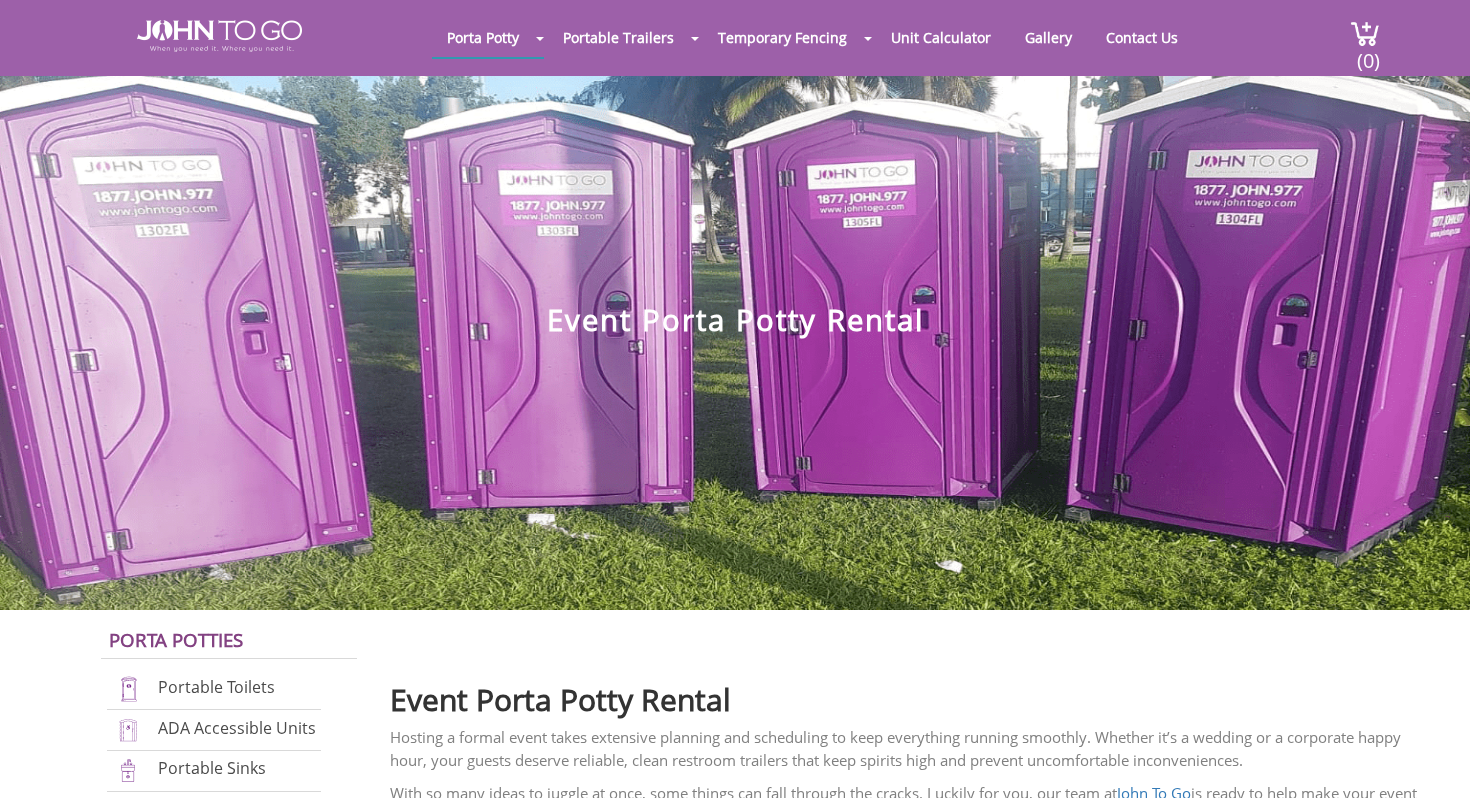 scroll, scrollTop: 0, scrollLeft: 0, axis: both 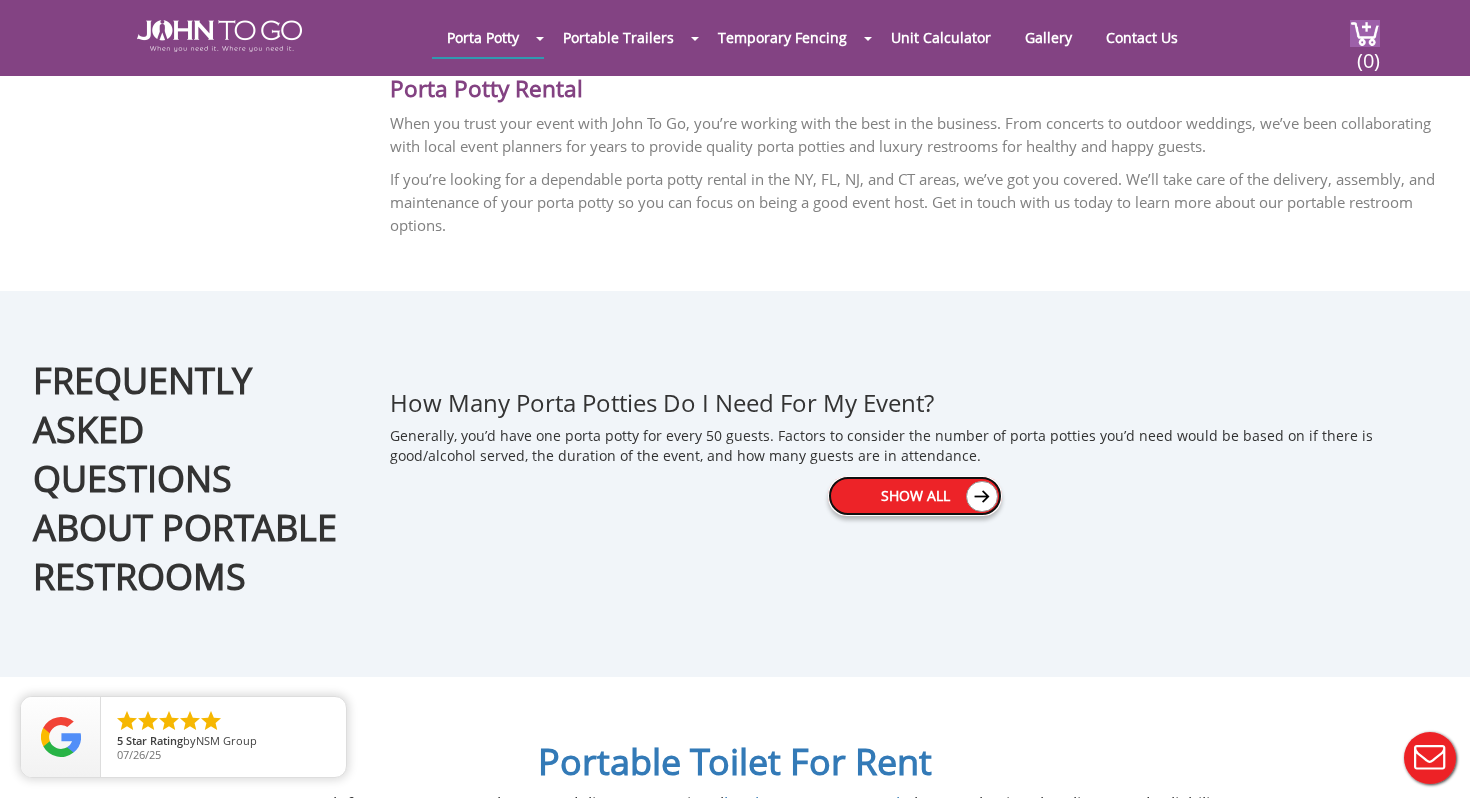 click on "Show All" at bounding box center [915, 496] 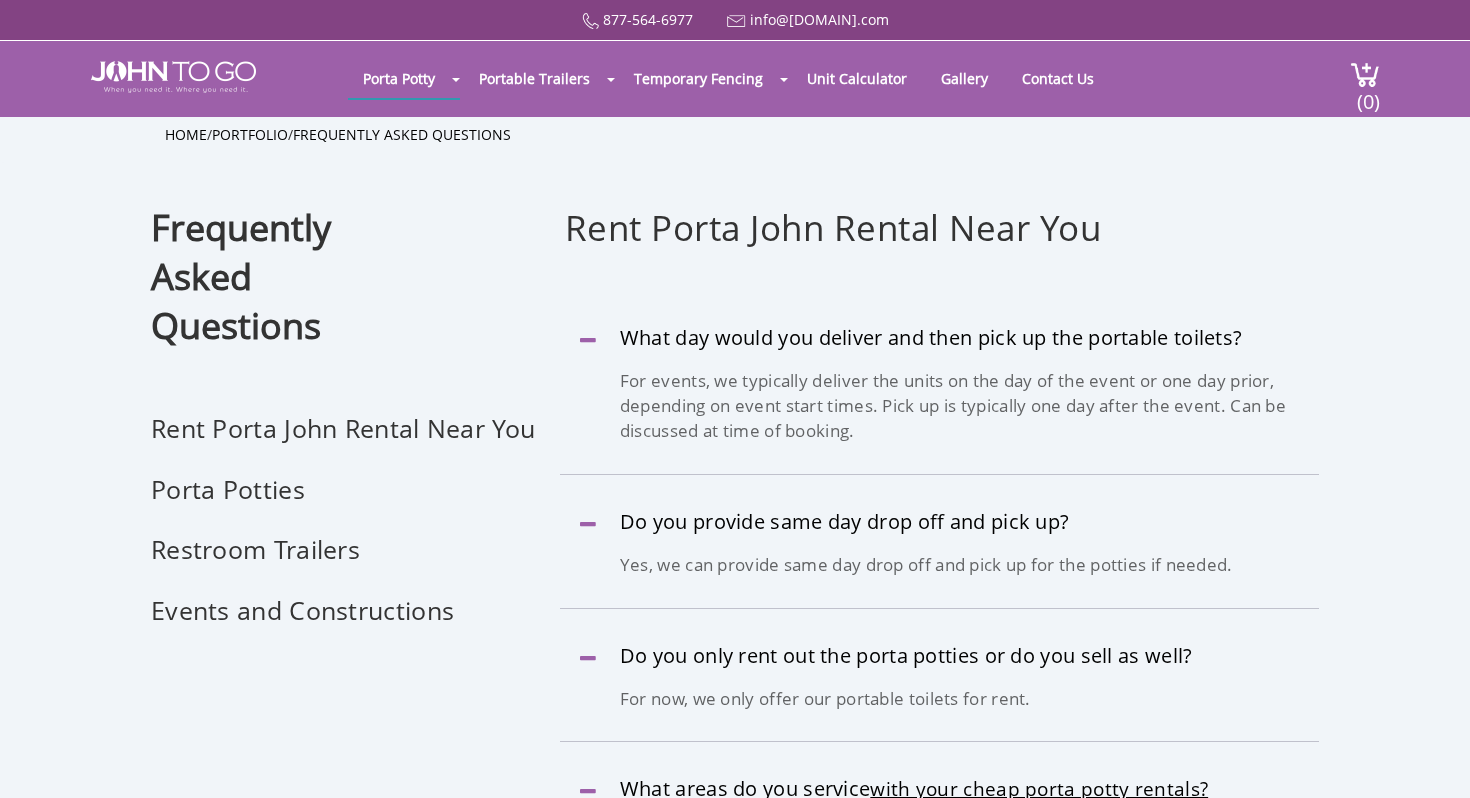 scroll, scrollTop: 0, scrollLeft: 0, axis: both 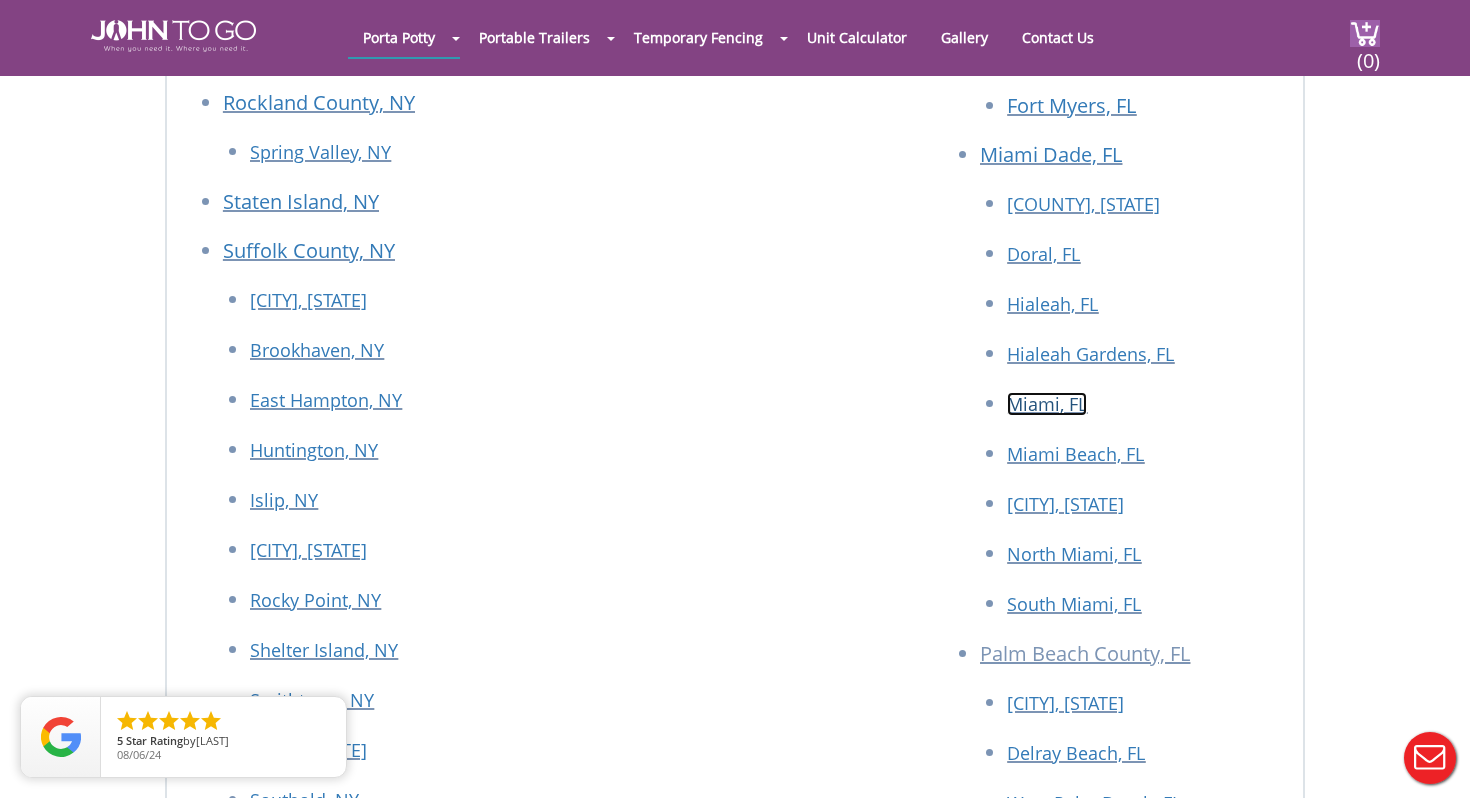 click on "Miami, FL" at bounding box center (1047, 404) 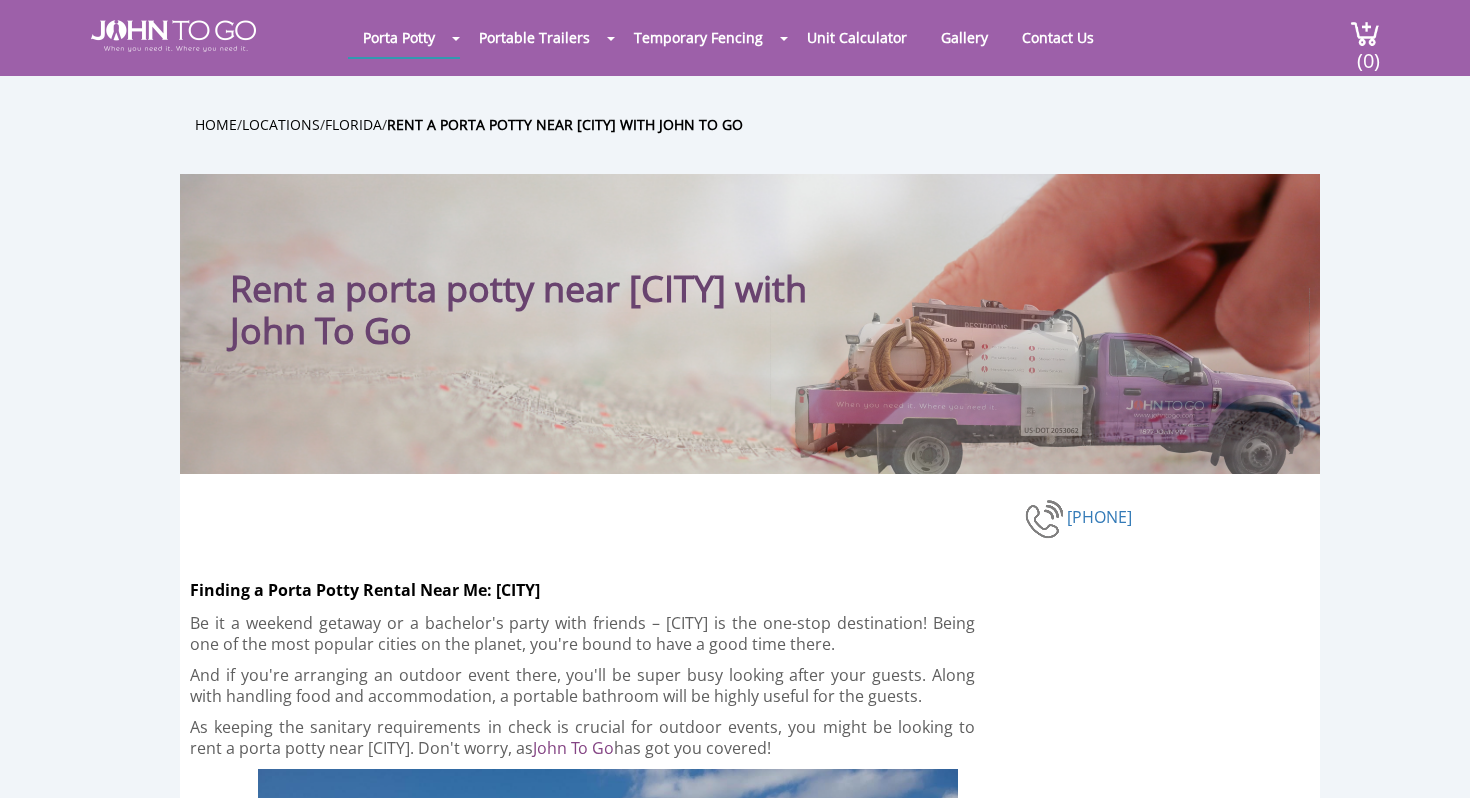 scroll, scrollTop: 0, scrollLeft: 0, axis: both 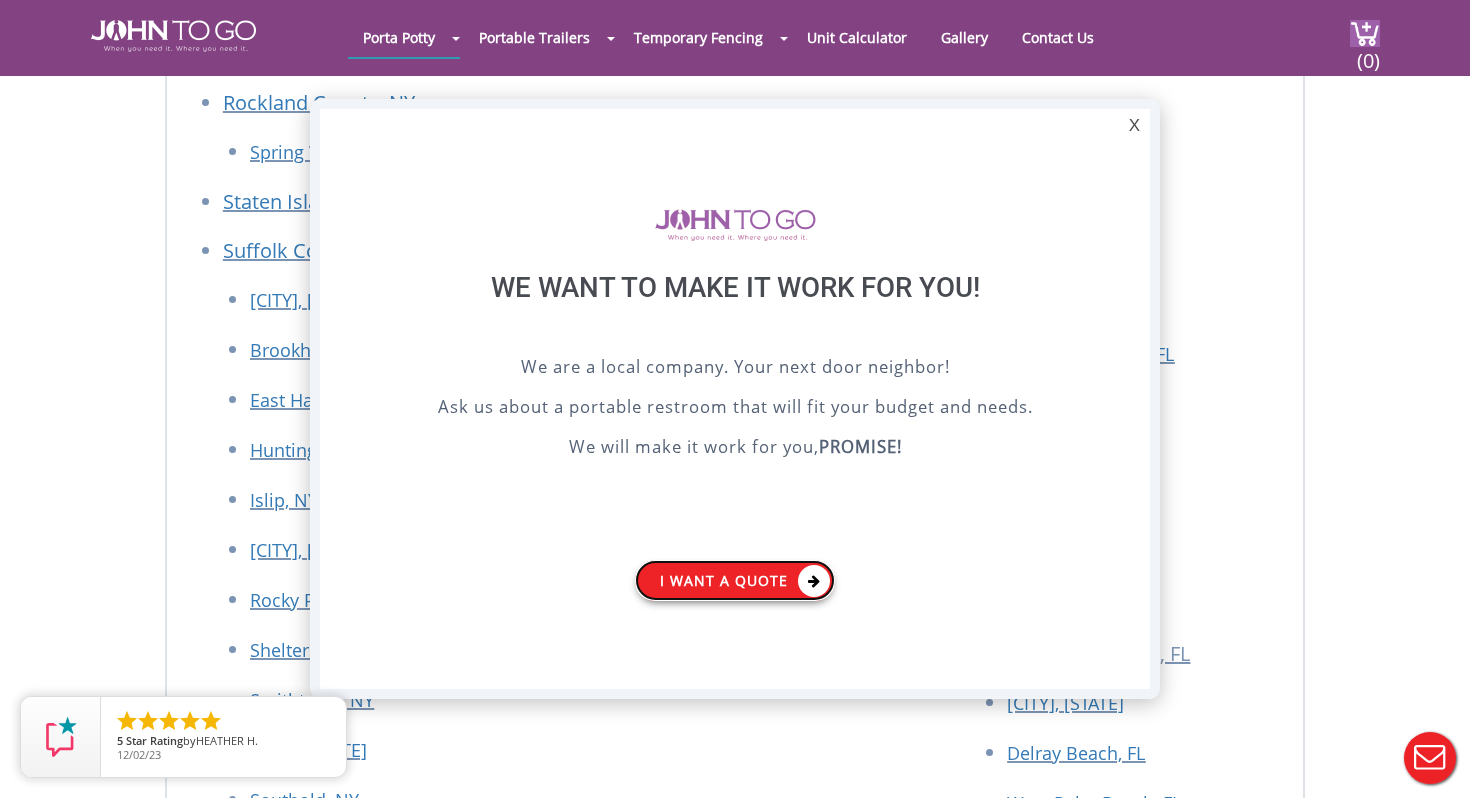 click on "I want a Quote" at bounding box center (735, 580) 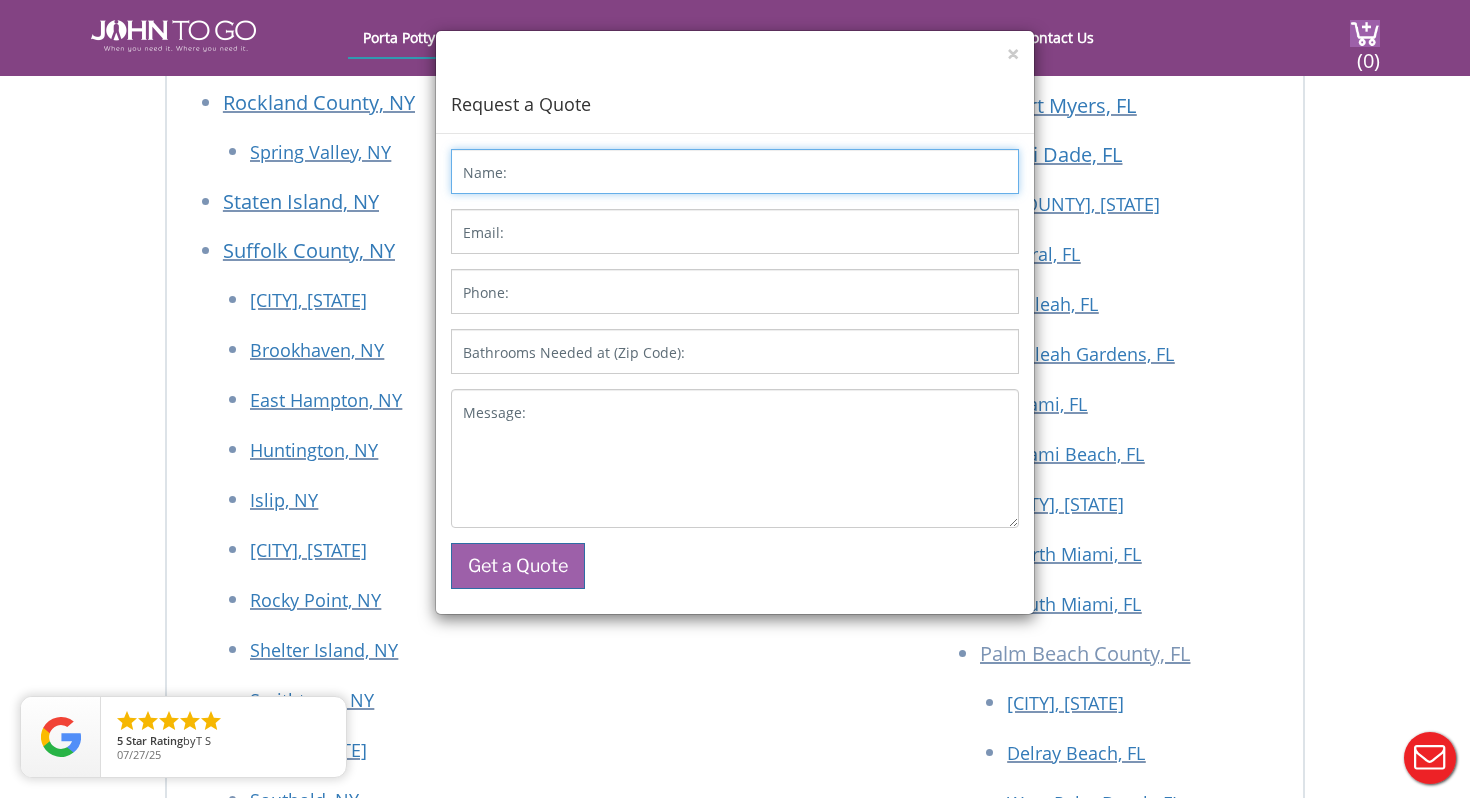 click on "Name:" at bounding box center (735, 171) 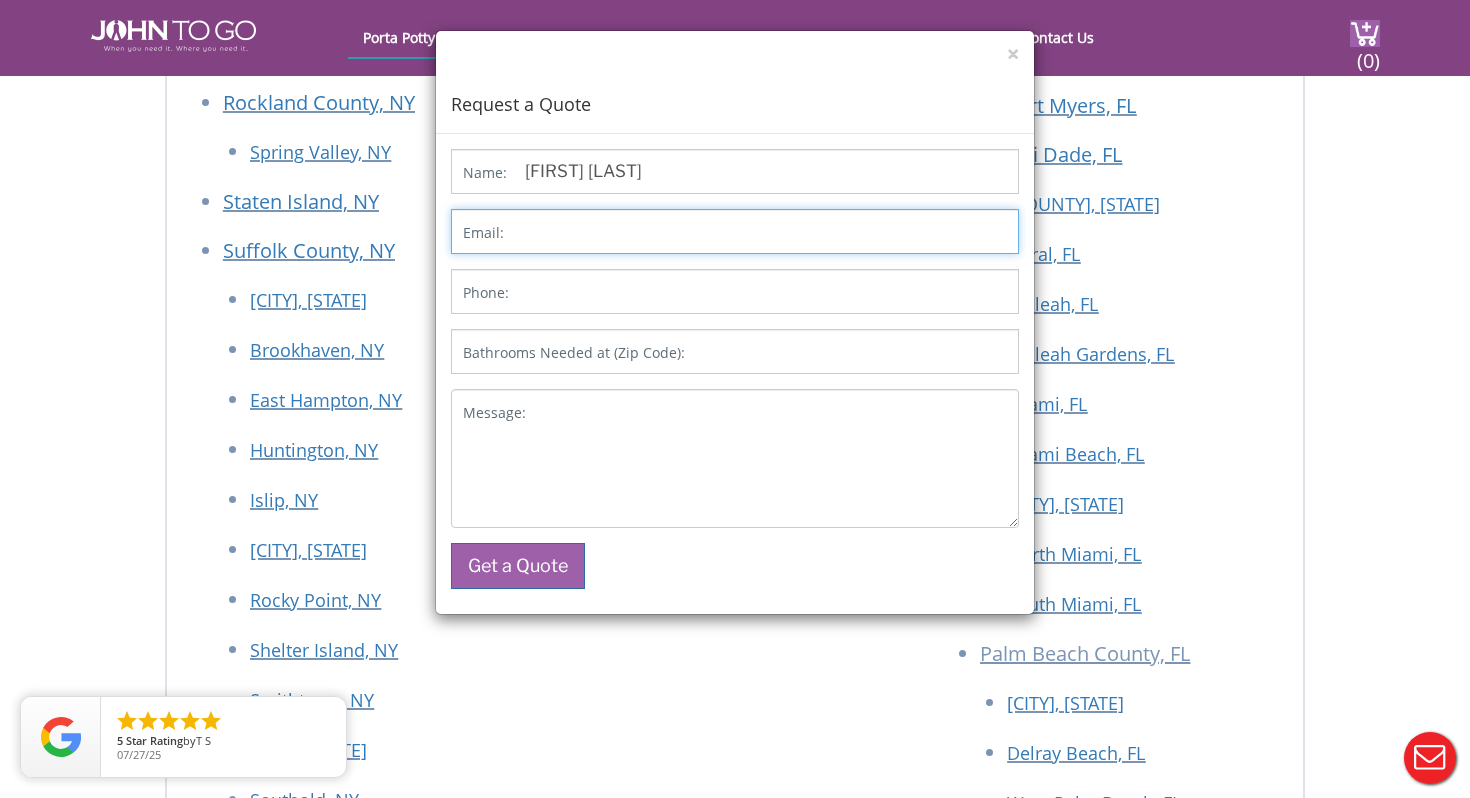 type on "[EMAIL]" 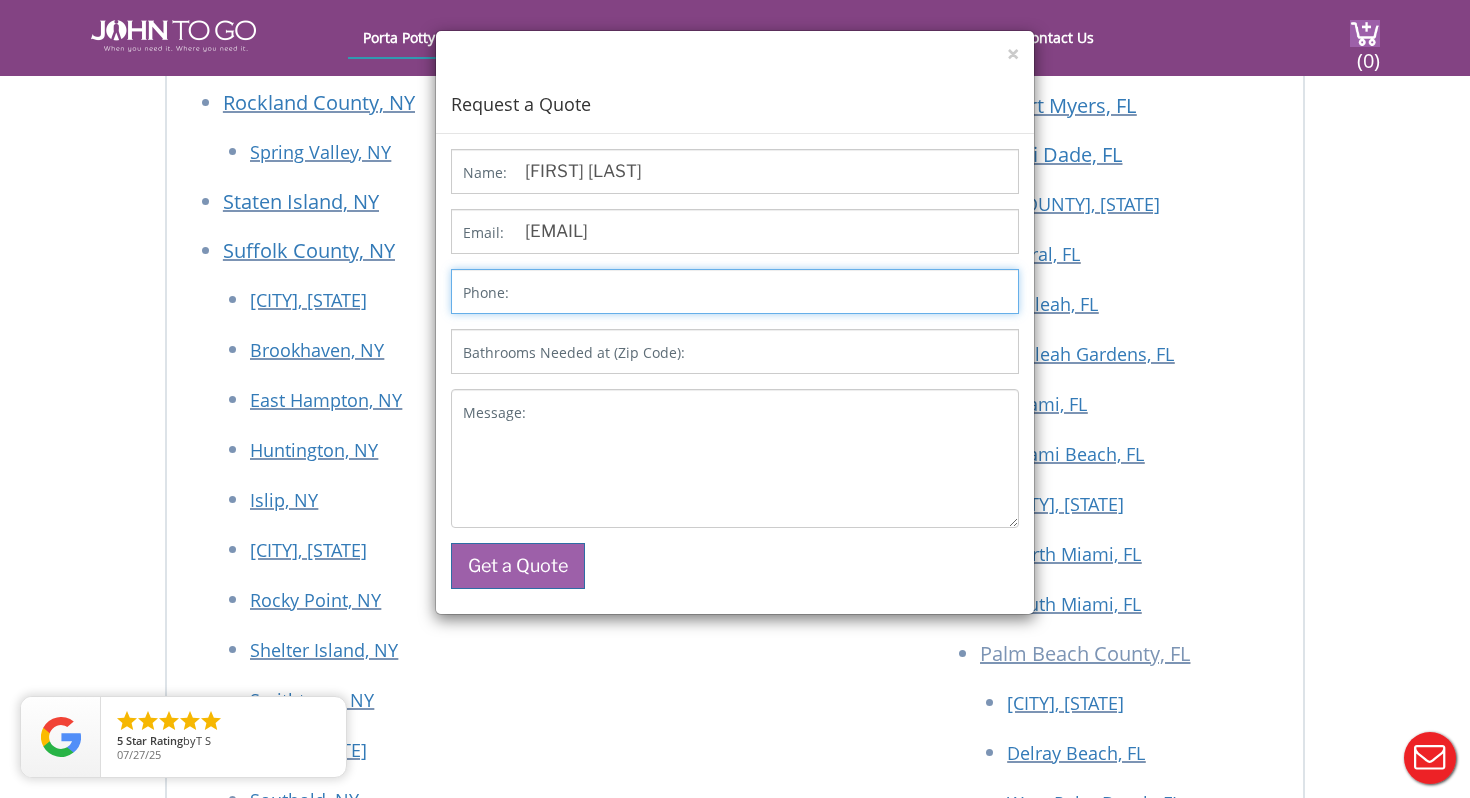 type on "[PHONE]" 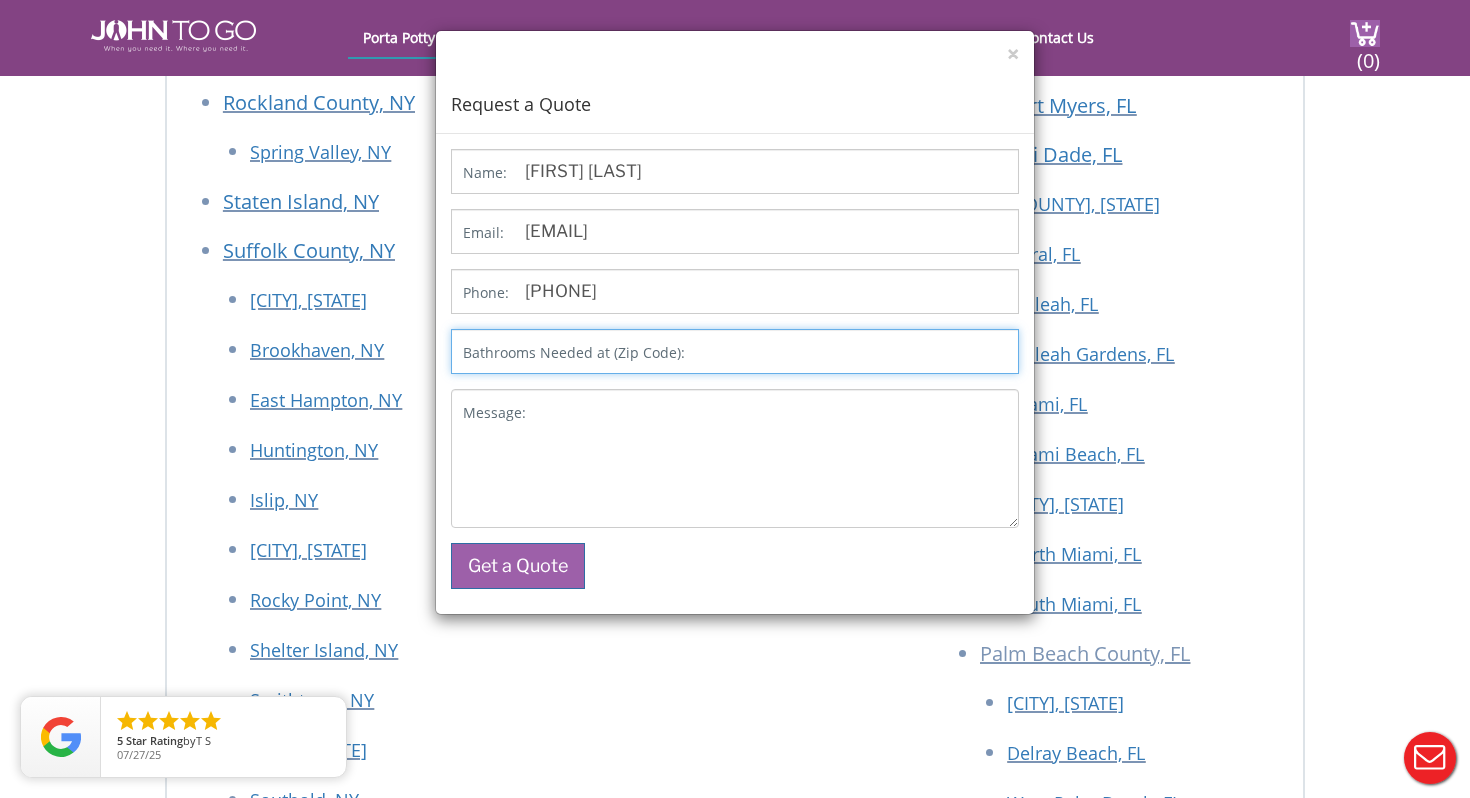 type on "[POSTAL_CODE]" 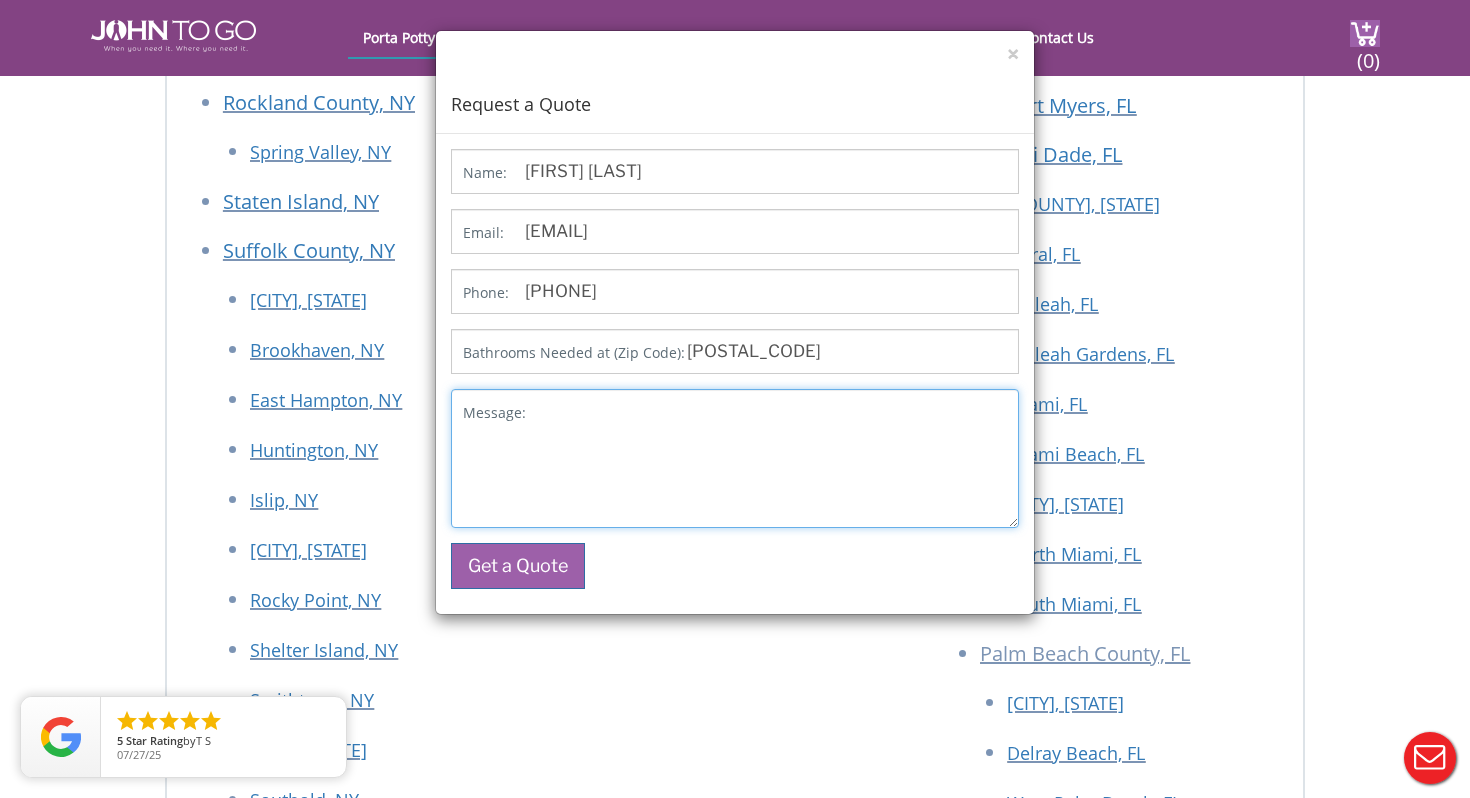 click on "Message:" at bounding box center [735, 458] 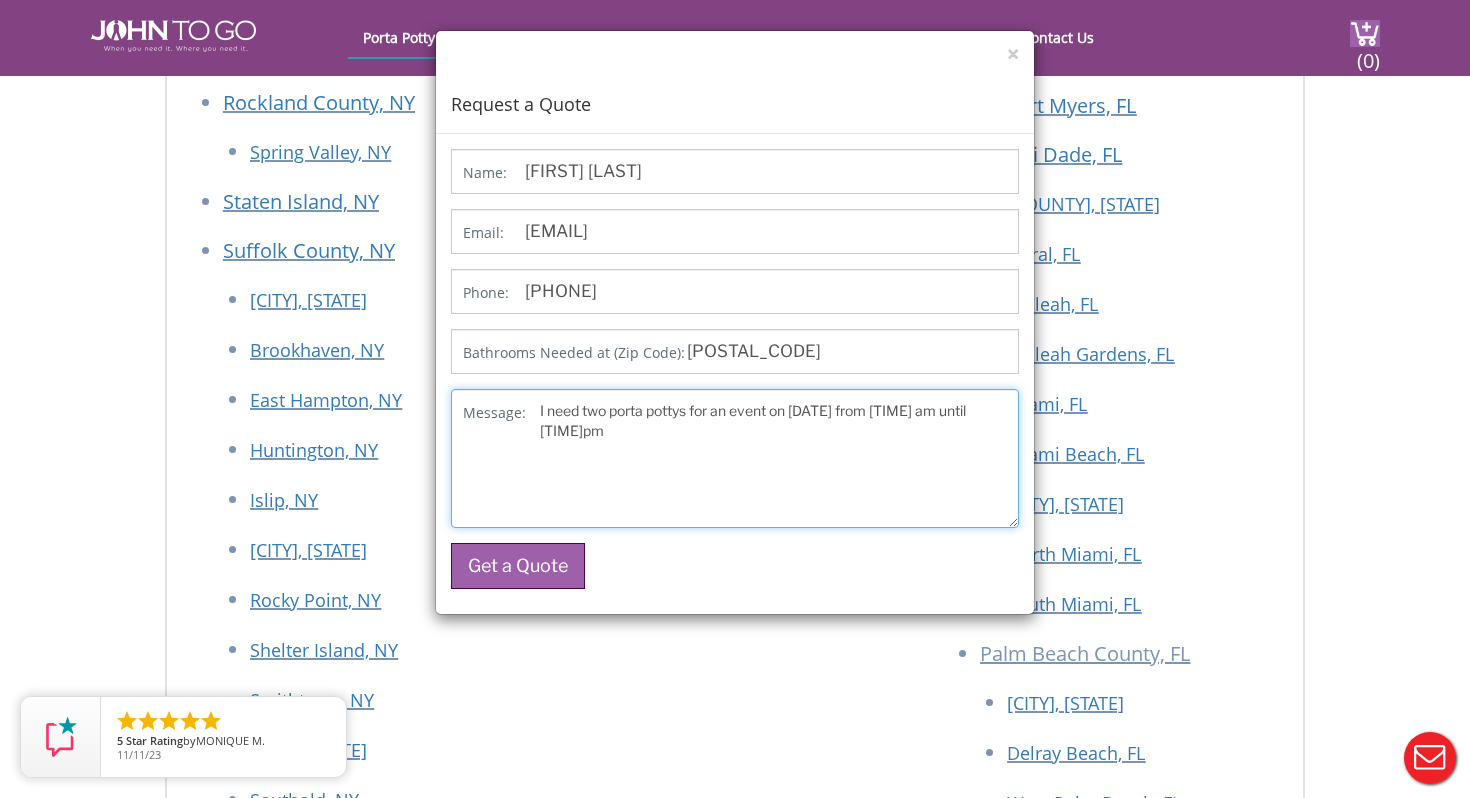 type on "I need two porta pottys for an event on [DATE] from [TIME] am until [TIME]pm" 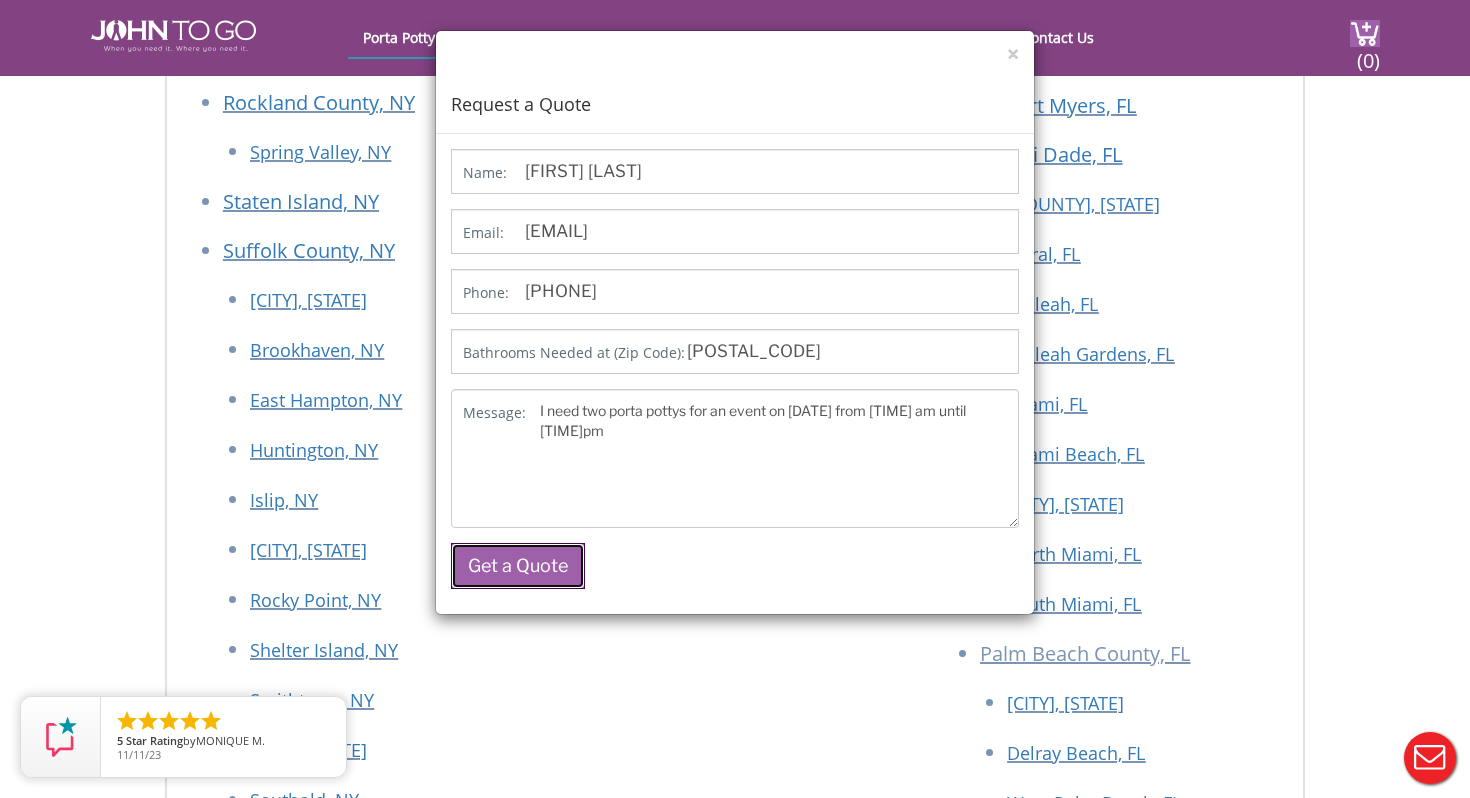 click on "Get a Quote" at bounding box center (518, 566) 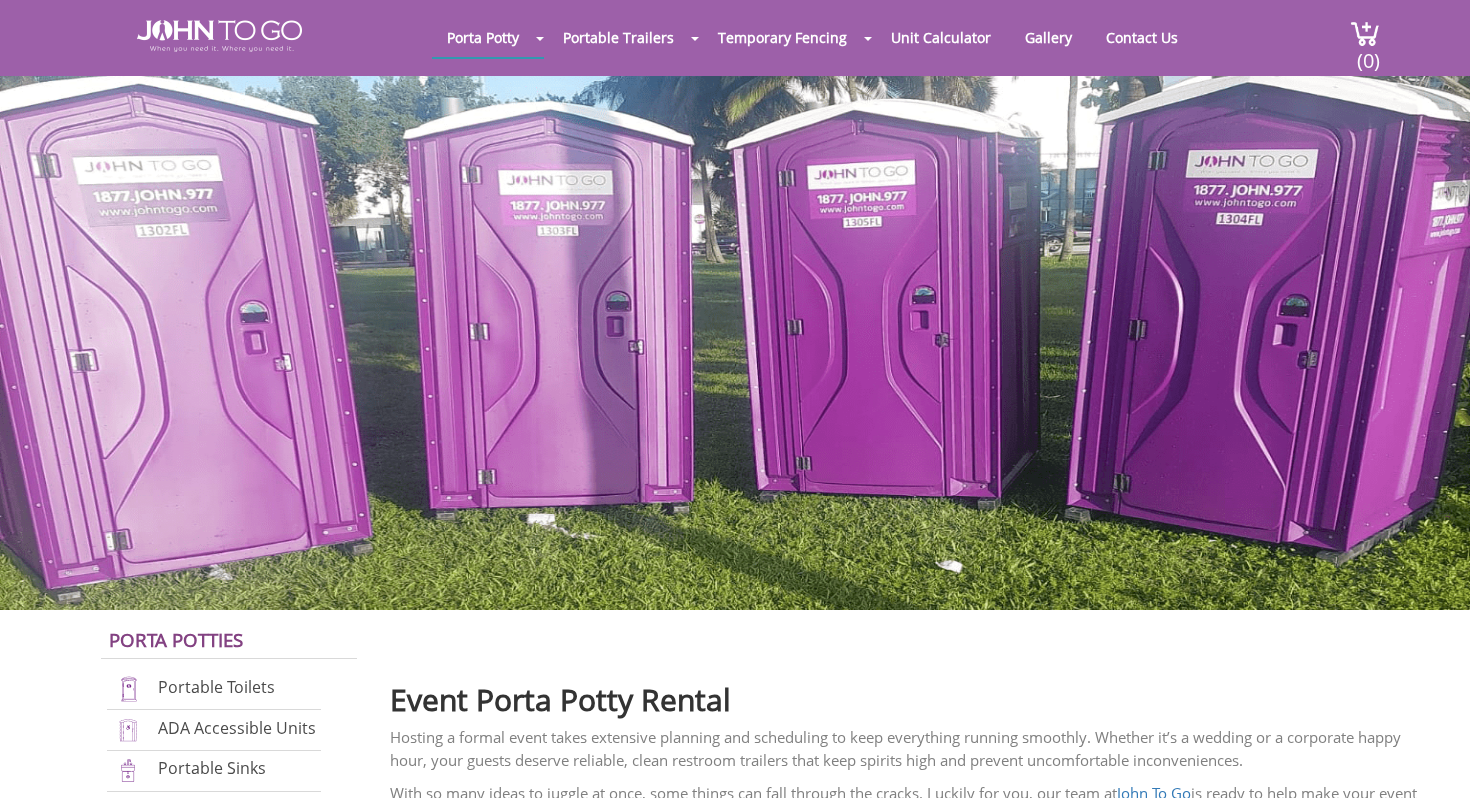 scroll, scrollTop: 2511, scrollLeft: 0, axis: vertical 